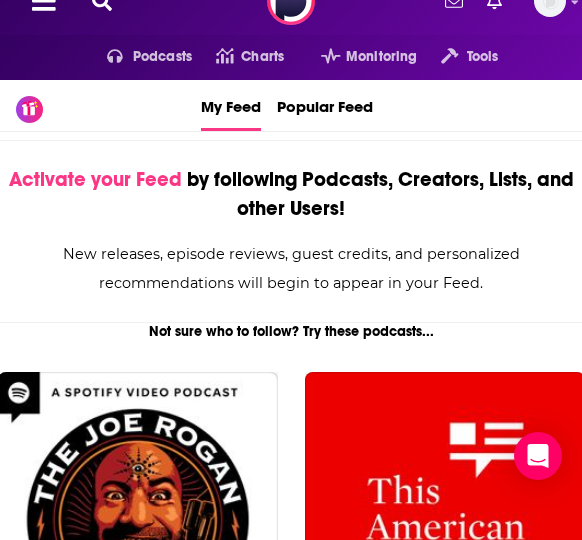 scroll, scrollTop: 0, scrollLeft: 0, axis: both 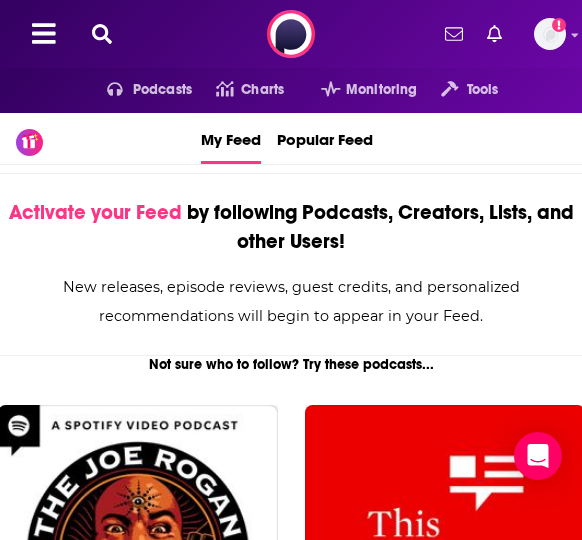 click at bounding box center (102, 34) 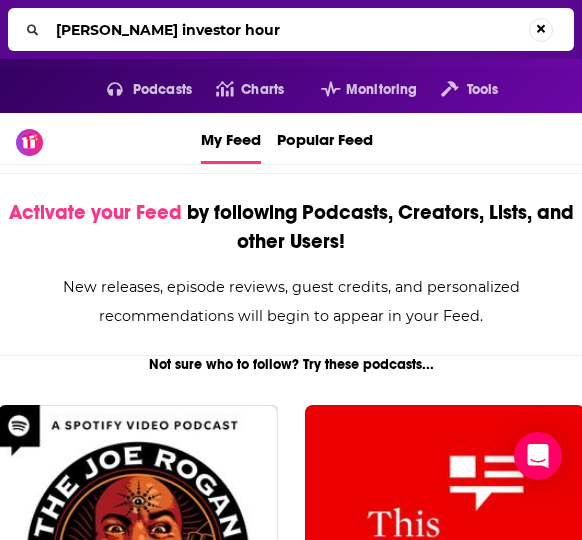 type on "[PERSON_NAME] investor hour" 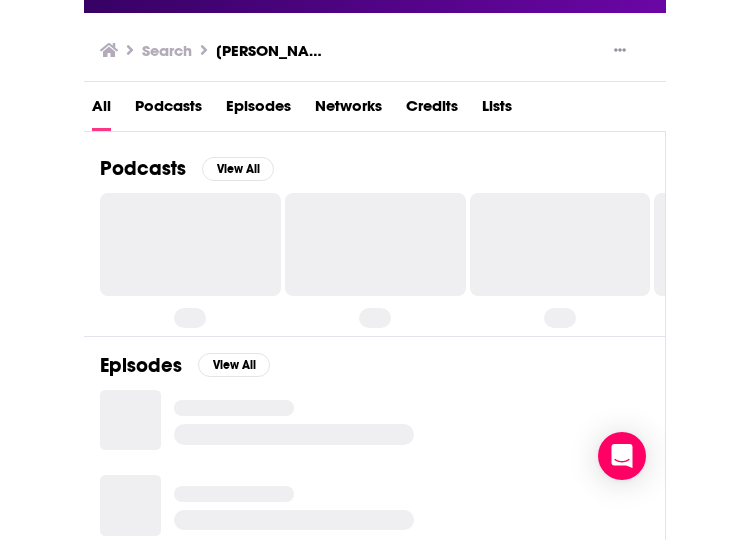 scroll, scrollTop: 0, scrollLeft: 0, axis: both 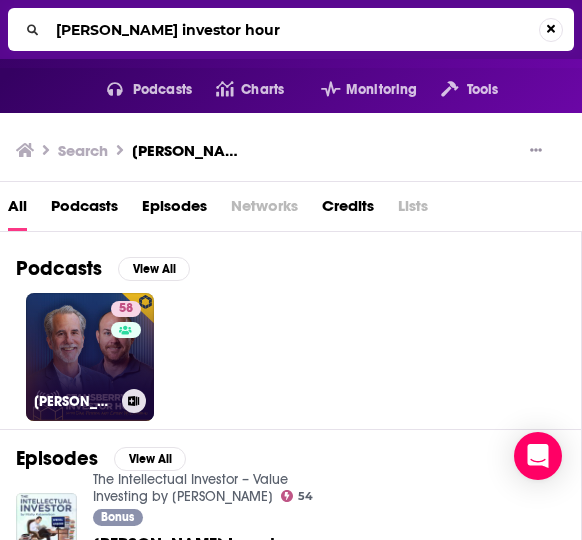 click on "58" at bounding box center [128, 345] 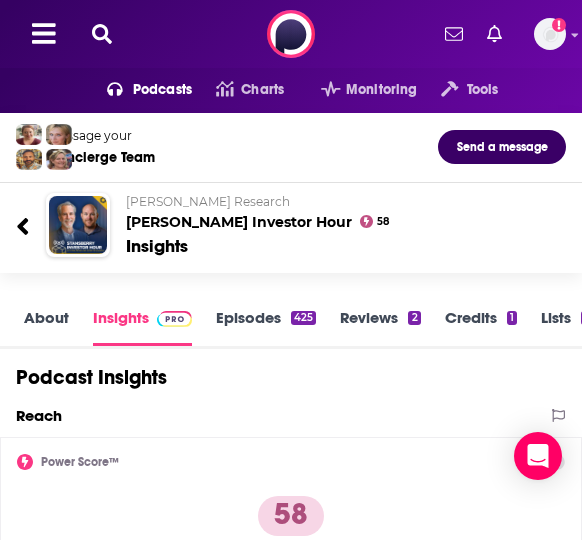 click on "About" at bounding box center [46, 327] 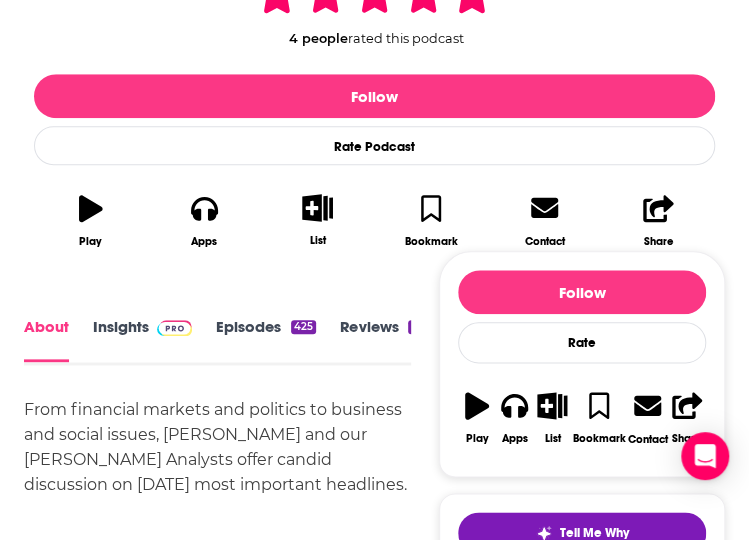 scroll, scrollTop: 500, scrollLeft: 0, axis: vertical 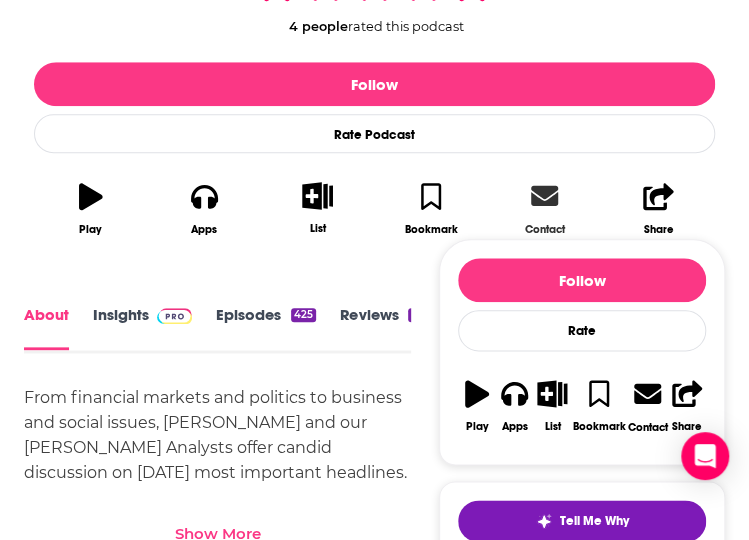 click on "Contact" at bounding box center (545, 208) 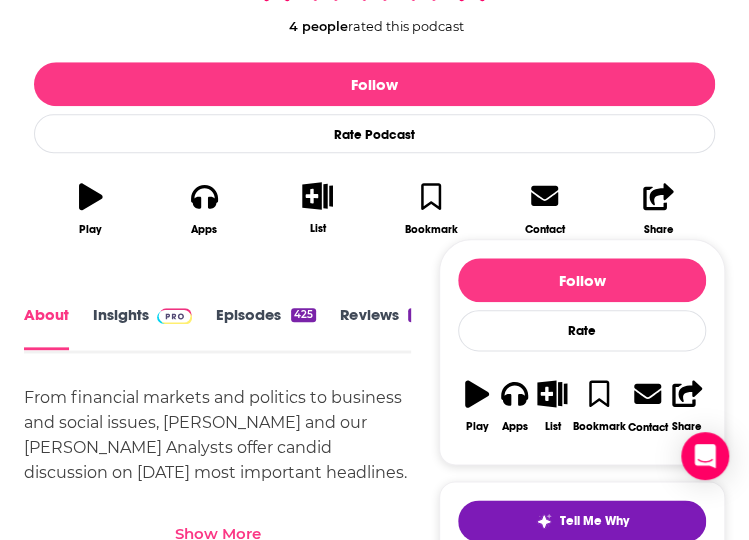 scroll, scrollTop: 2220, scrollLeft: 0, axis: vertical 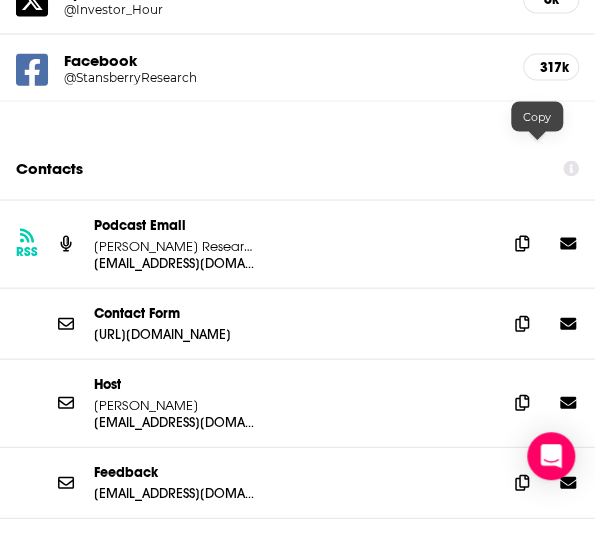 drag, startPoint x: 546, startPoint y: 151, endPoint x: 499, endPoint y: 164, distance: 48.76474 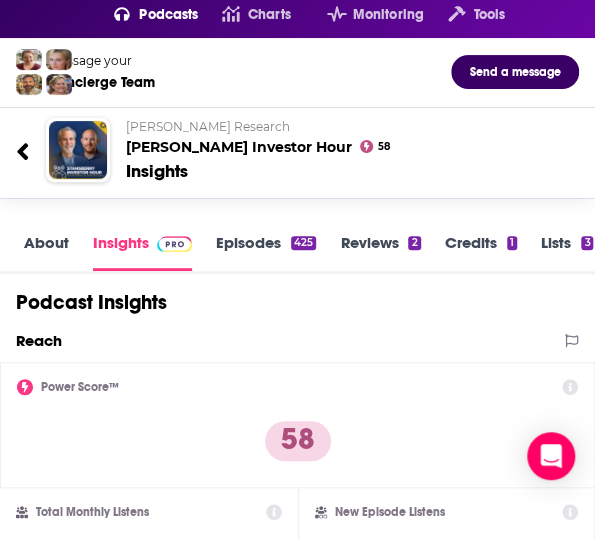 scroll, scrollTop: 0, scrollLeft: 0, axis: both 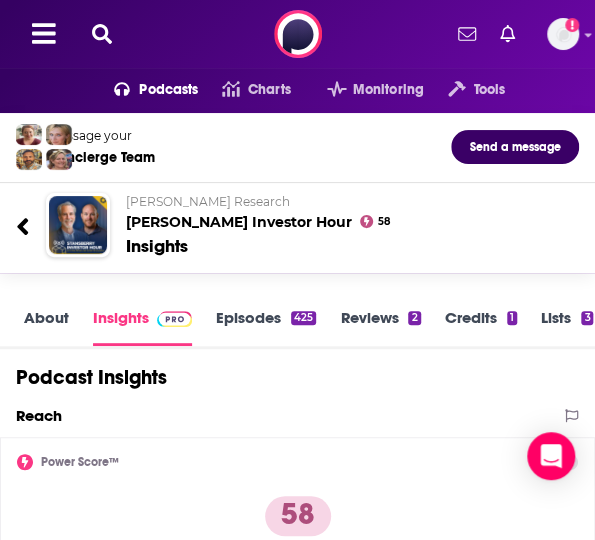 click 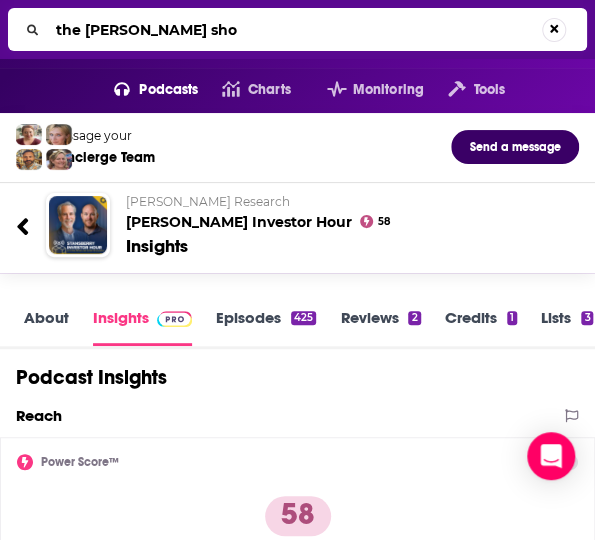 type on "the [PERSON_NAME] show" 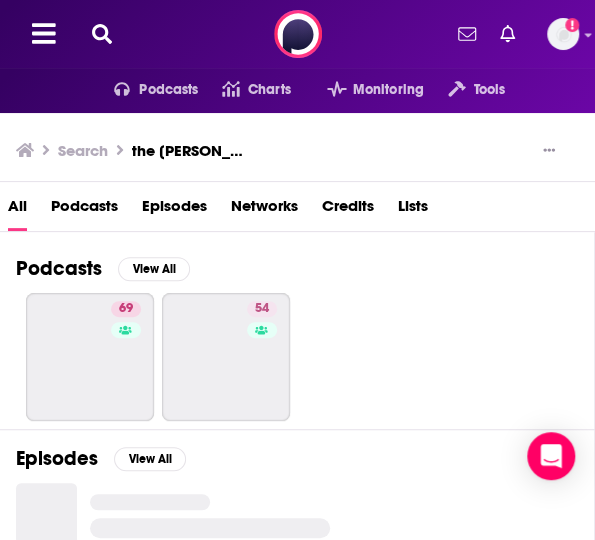 click on "Podcasts View All 69 54" at bounding box center [305, 330] 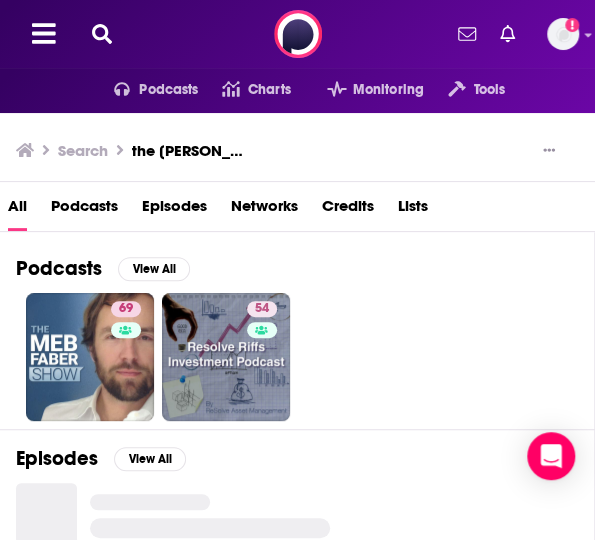 scroll, scrollTop: 100, scrollLeft: 0, axis: vertical 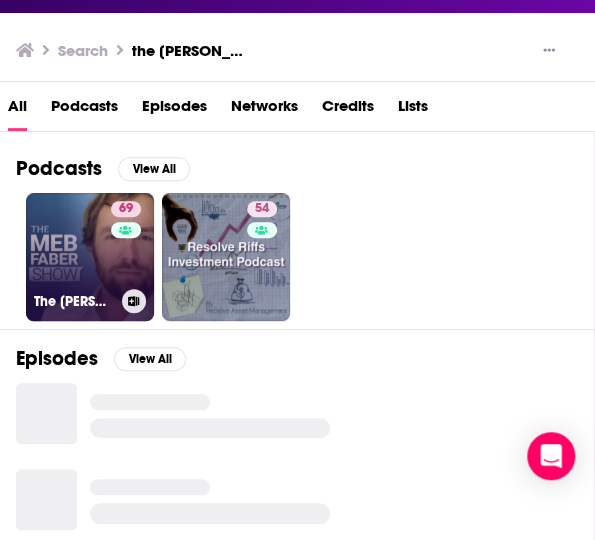 click on "69 The [PERSON_NAME] Show - Better Investing" at bounding box center [90, 257] 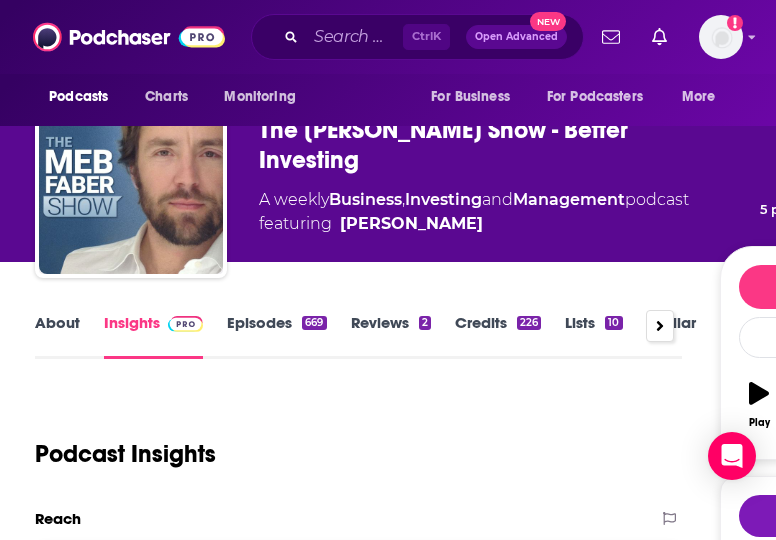 scroll, scrollTop: 0, scrollLeft: 0, axis: both 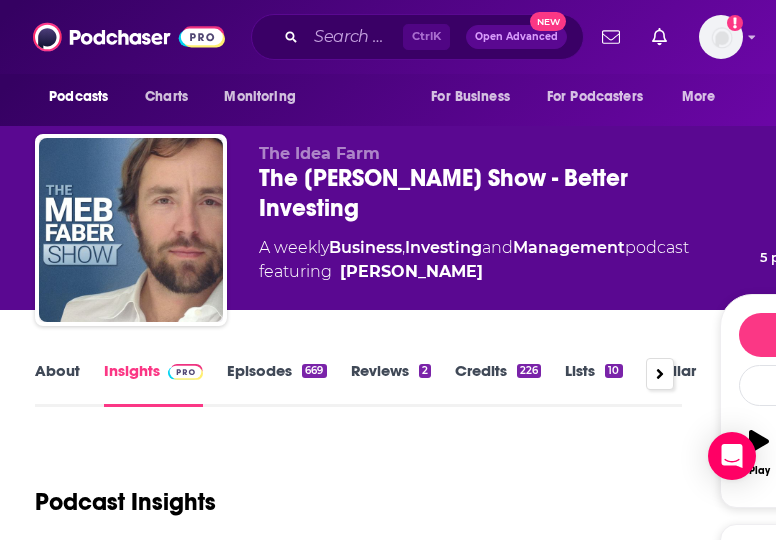 click on "About" at bounding box center (57, 384) 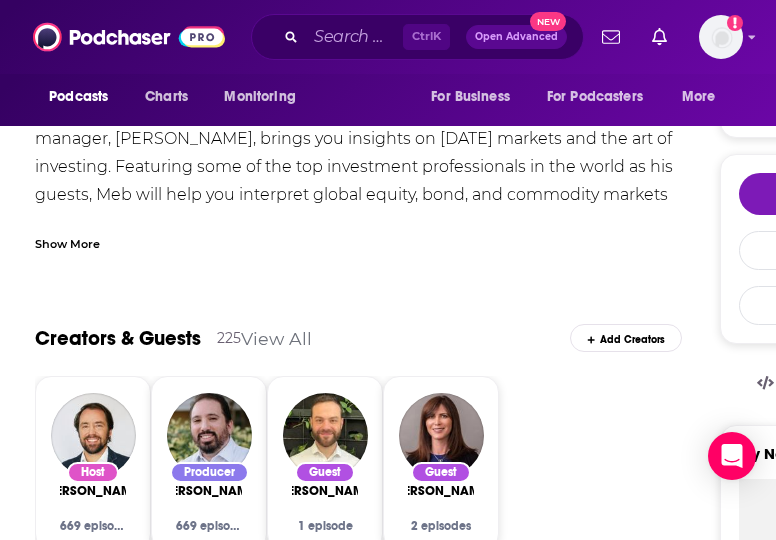 scroll, scrollTop: 400, scrollLeft: 0, axis: vertical 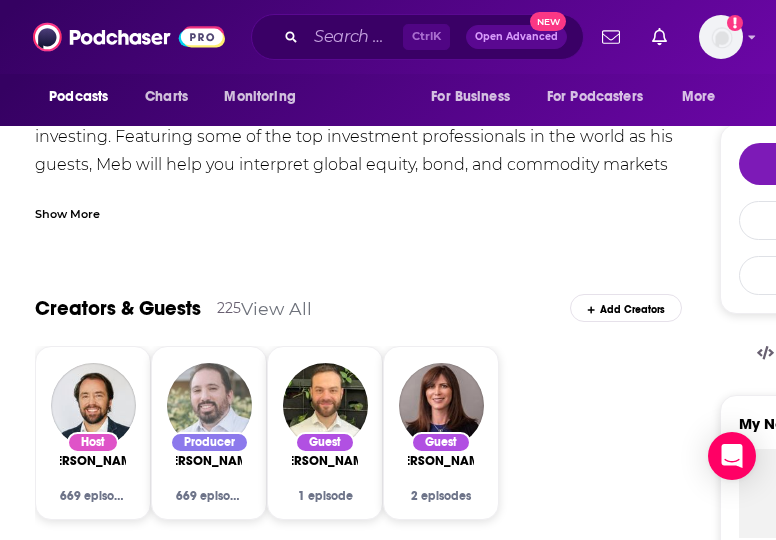 click at bounding box center [209, 405] 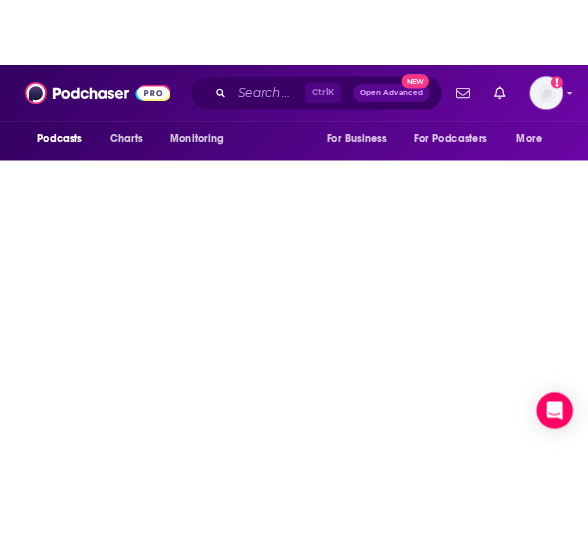 scroll, scrollTop: 0, scrollLeft: 0, axis: both 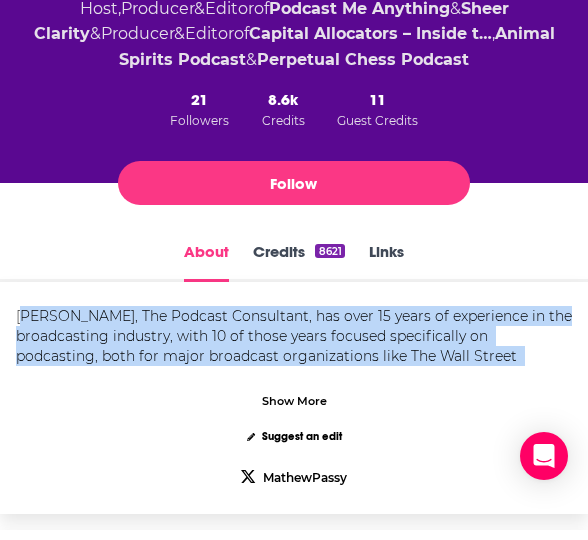 drag, startPoint x: 550, startPoint y: 365, endPoint x: 30, endPoint y: 313, distance: 522.5935 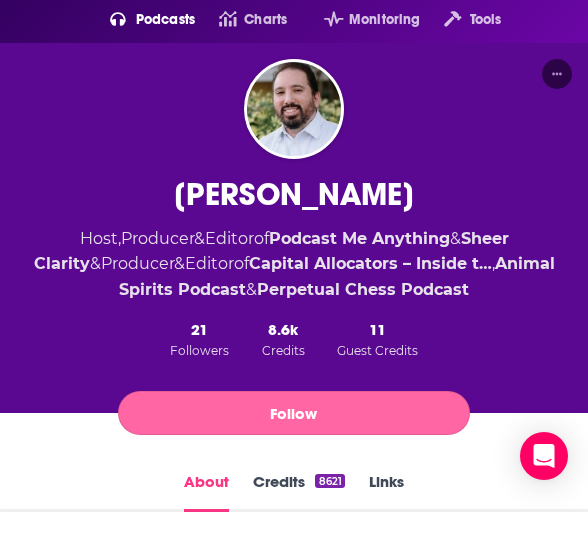 scroll, scrollTop: 0, scrollLeft: 0, axis: both 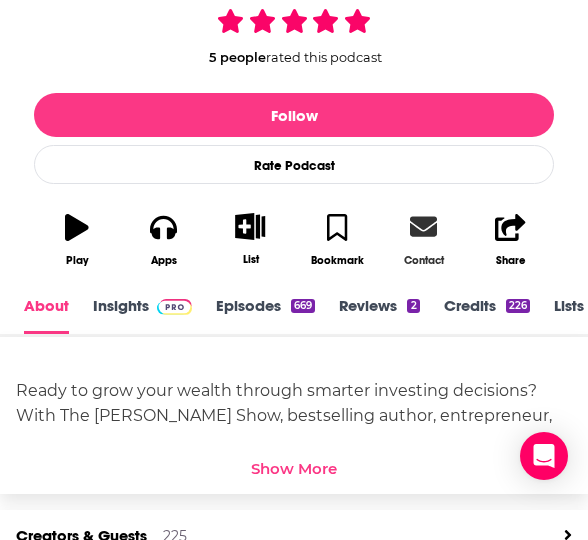 click on "Contact" at bounding box center [424, 239] 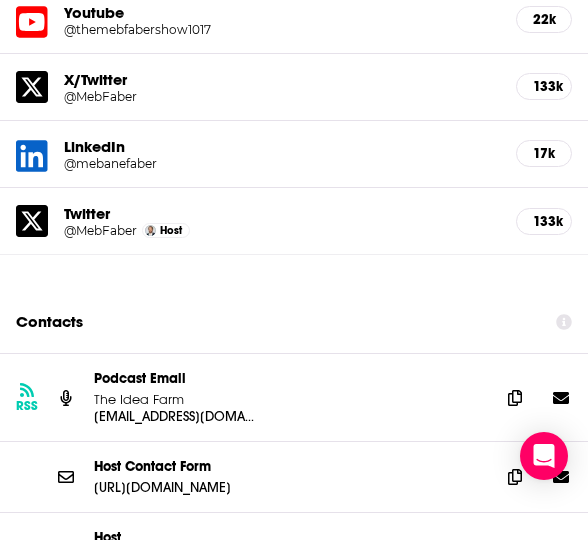 scroll, scrollTop: 3202, scrollLeft: 0, axis: vertical 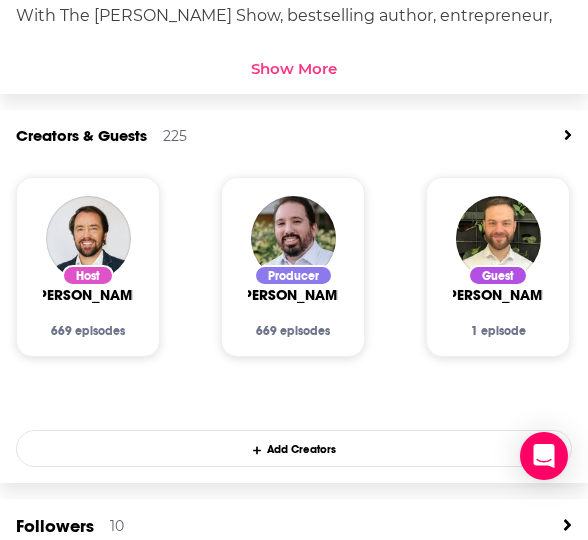 click on "[PERSON_NAME]" at bounding box center (293, 295) 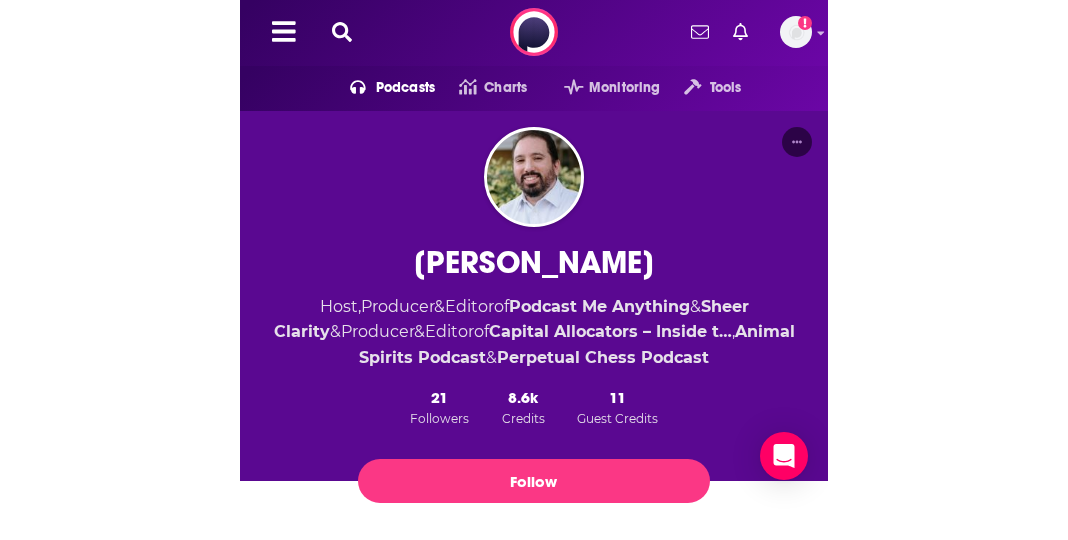 scroll, scrollTop: 0, scrollLeft: 0, axis: both 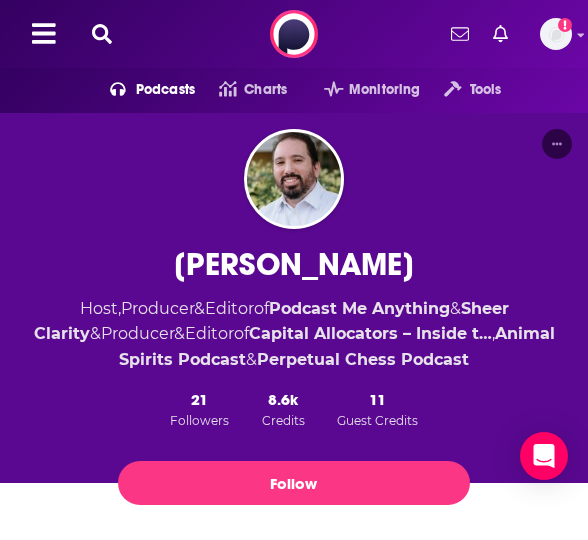 click 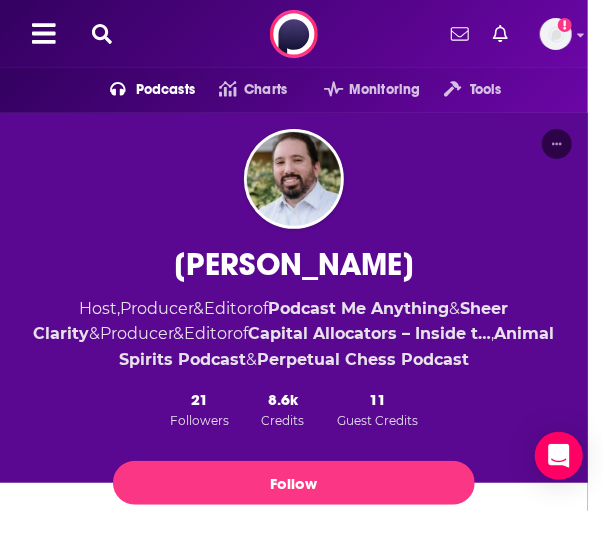click on "Share Add credits Claim this profile Report an issue" at bounding box center [301, 810] 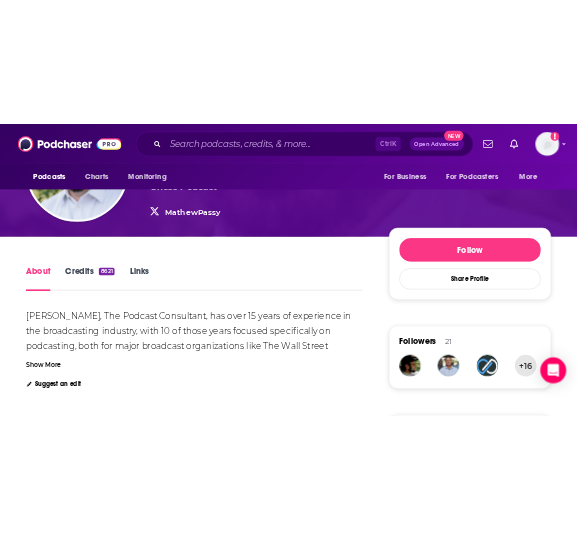 scroll, scrollTop: 0, scrollLeft: 0, axis: both 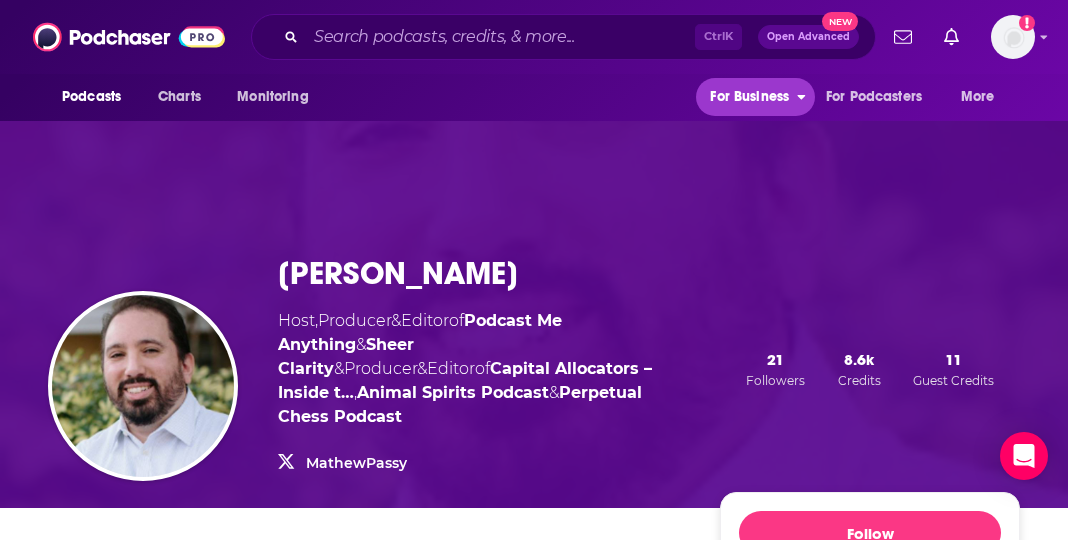 click on "For Business" at bounding box center (749, 97) 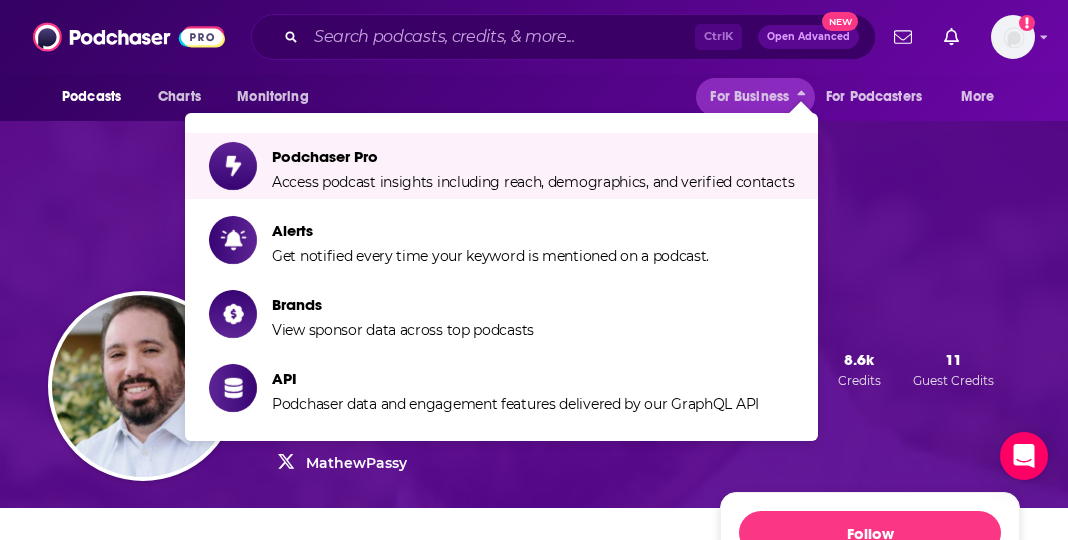 click on "[PERSON_NAME] Host ,  Producer  &  Editor  of  Podcast Me Anything  &  [PERSON_NAME]  &  Producer  &  Editor  of  Capital Allocators – Inside t… ,  Animal Spirits Podcast  &  Perpetual Chess Podcast MathewPassy MathewPassy 21 Followers 8.6k Credits 11 Guest Credits" at bounding box center (534, 369) 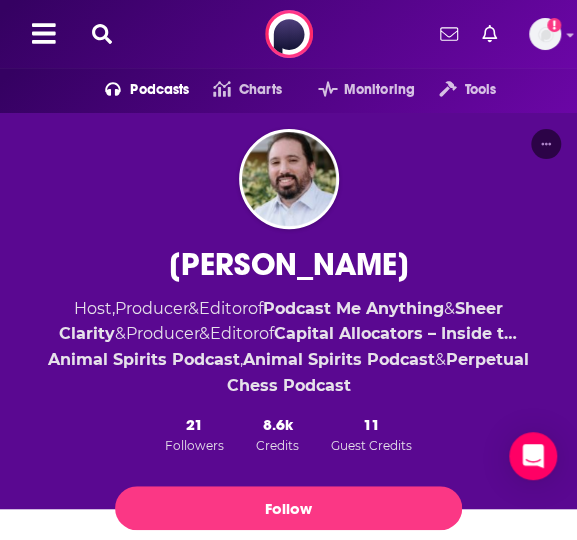 click at bounding box center (102, 34) 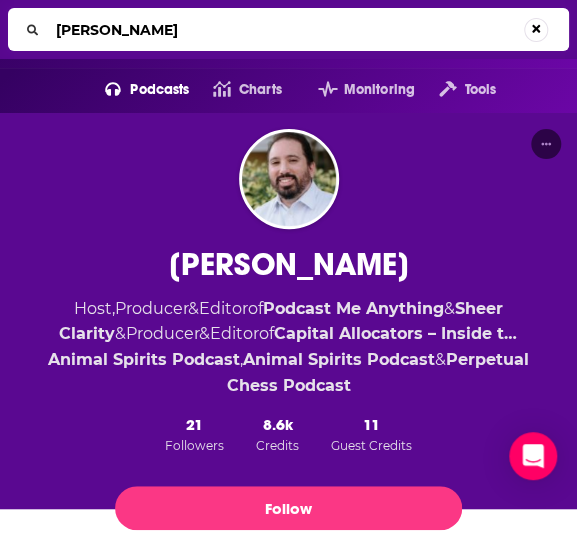 type on "[PERSON_NAME]" 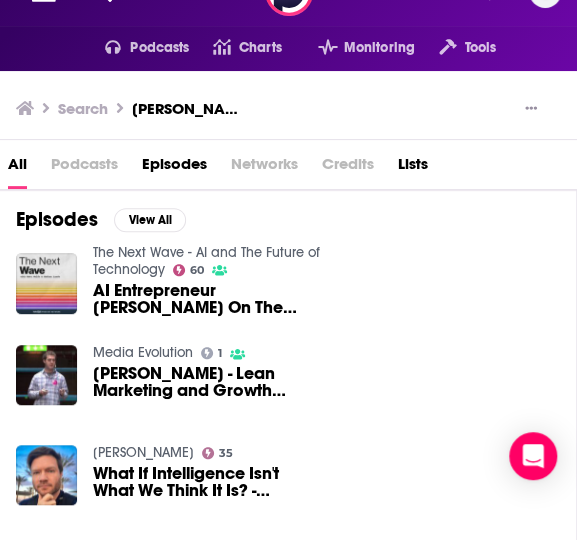 scroll, scrollTop: 0, scrollLeft: 0, axis: both 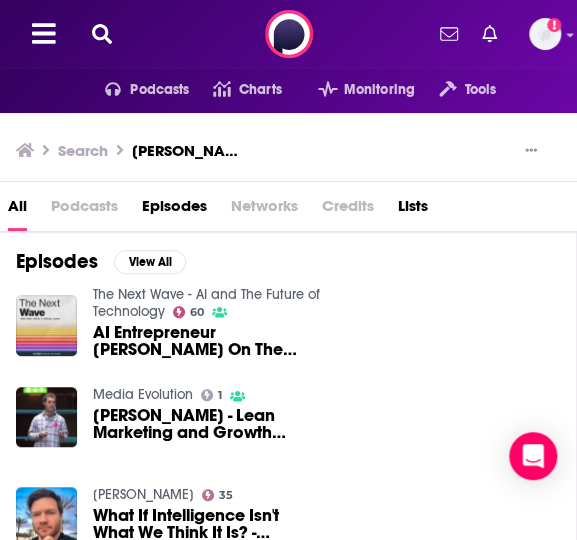 click on "Podcasts" at bounding box center [84, 210] 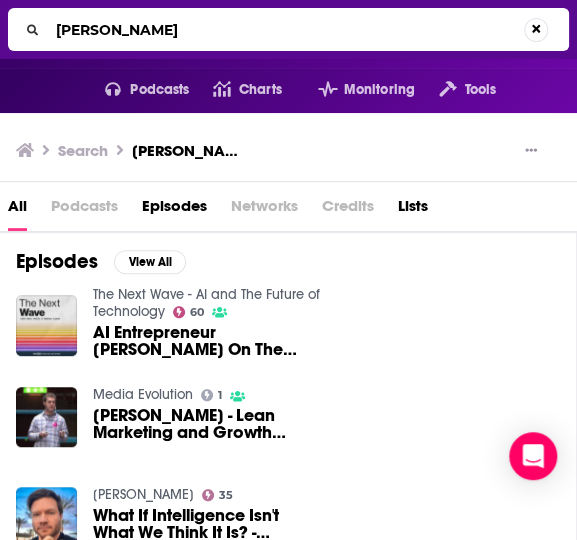 drag, startPoint x: 214, startPoint y: 21, endPoint x: -12, endPoint y: 33, distance: 226.31836 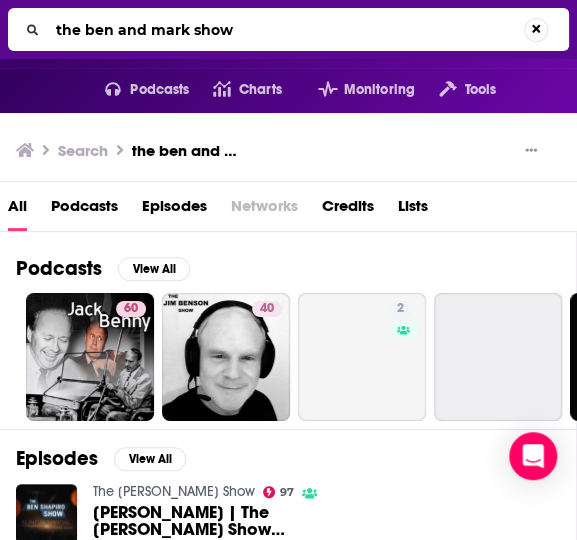 drag, startPoint x: 254, startPoint y: 28, endPoint x: -68, endPoint y: 45, distance: 322.44846 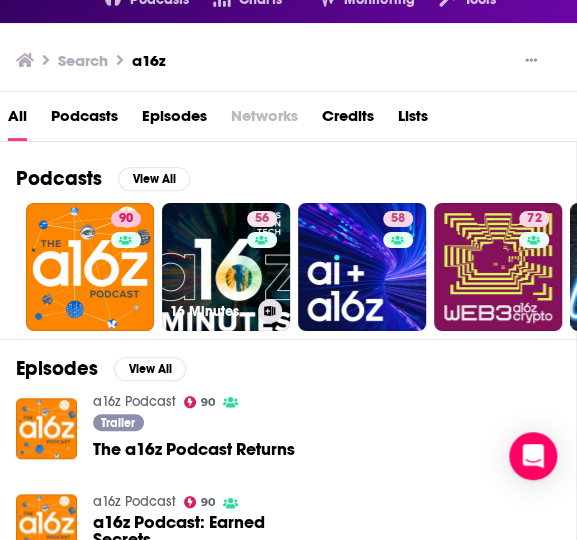 scroll, scrollTop: 0, scrollLeft: 0, axis: both 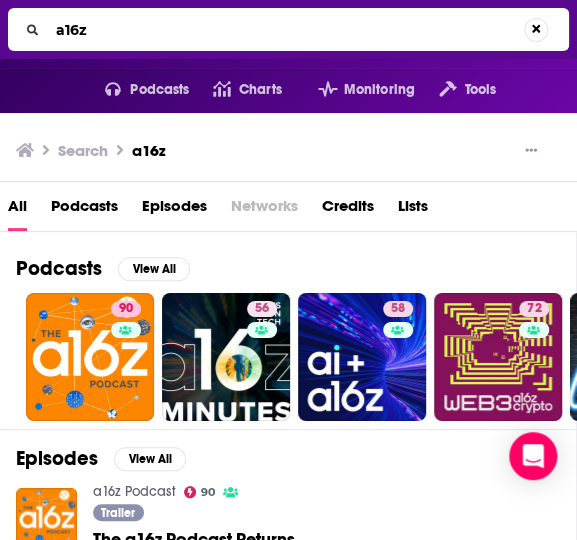 drag, startPoint x: 96, startPoint y: 37, endPoint x: 38, endPoint y: 37, distance: 58 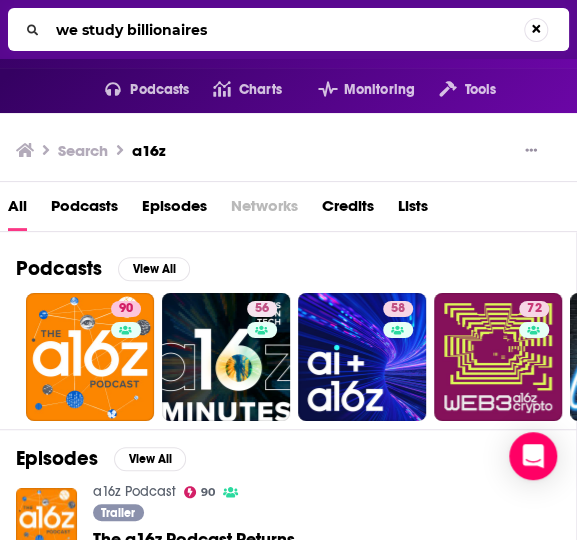type on "we study billionaires" 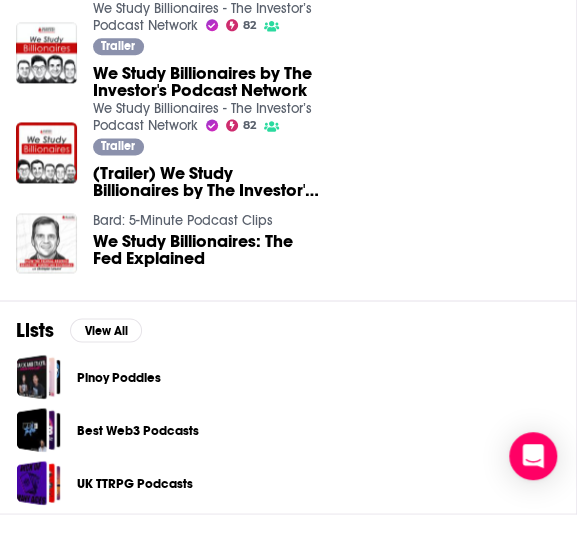 scroll, scrollTop: 172, scrollLeft: 0, axis: vertical 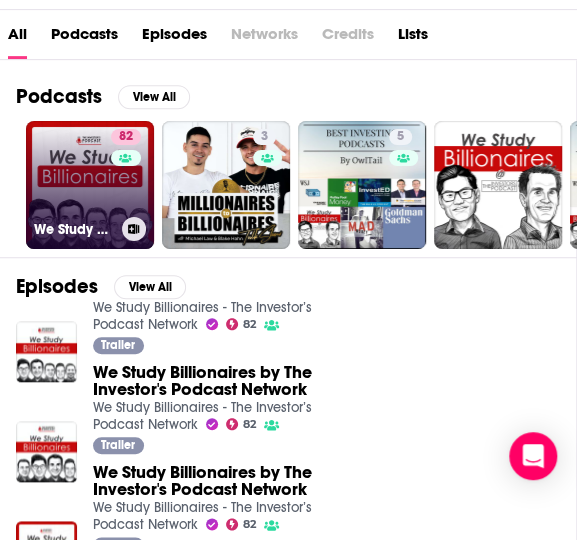 click on "82 We Study Billionaires - The Investor’s Podcast Network" at bounding box center (90, 185) 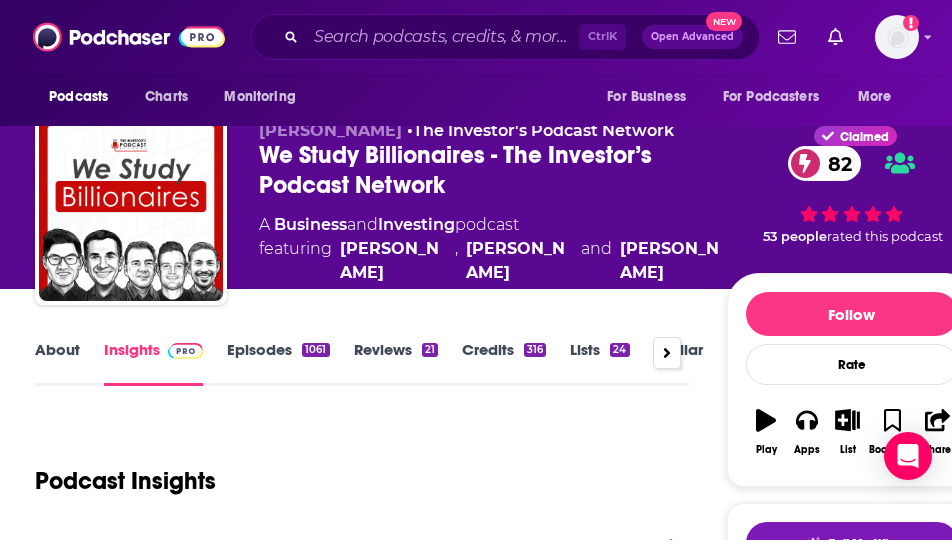 scroll, scrollTop: 0, scrollLeft: 0, axis: both 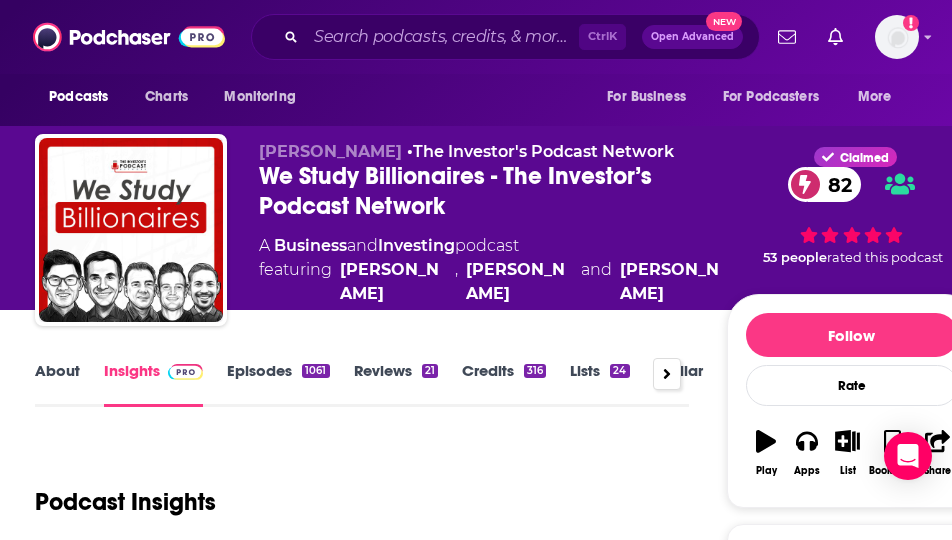 click at bounding box center (667, 374) 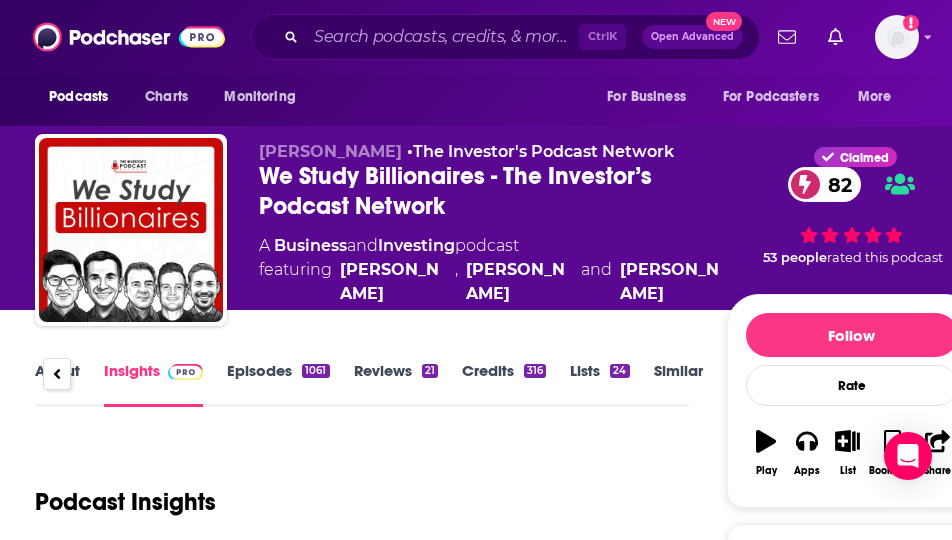 click 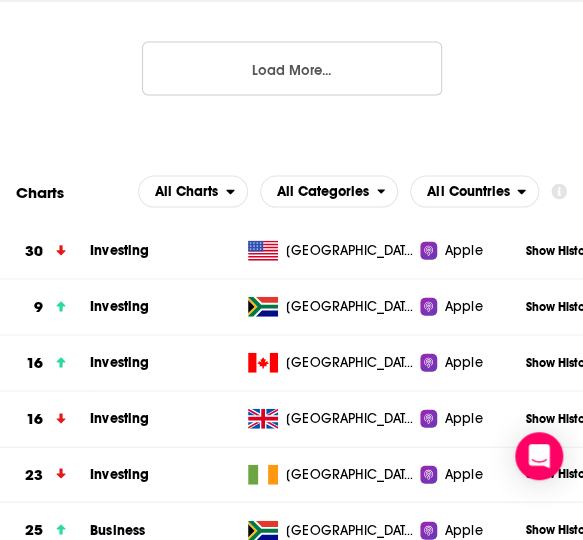 scroll, scrollTop: 4169, scrollLeft: 0, axis: vertical 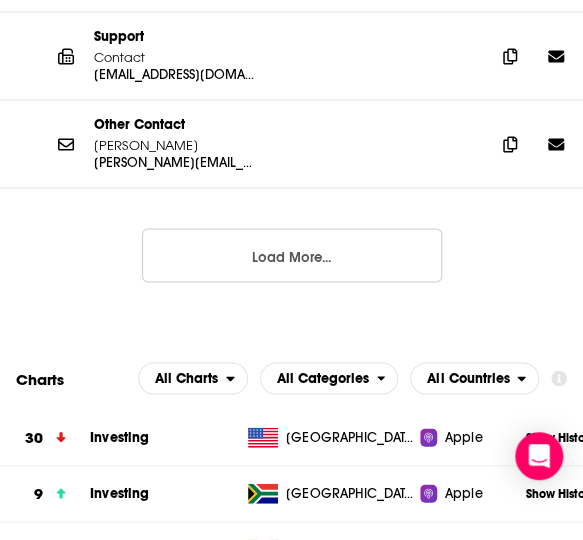 click on "Load More..." at bounding box center (292, 255) 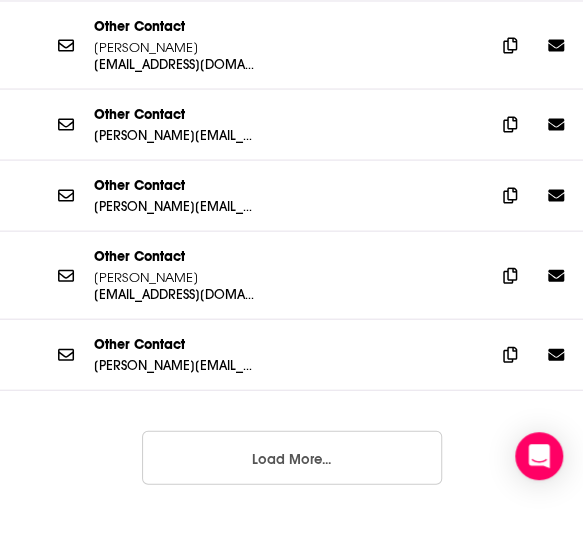 scroll, scrollTop: 4369, scrollLeft: 0, axis: vertical 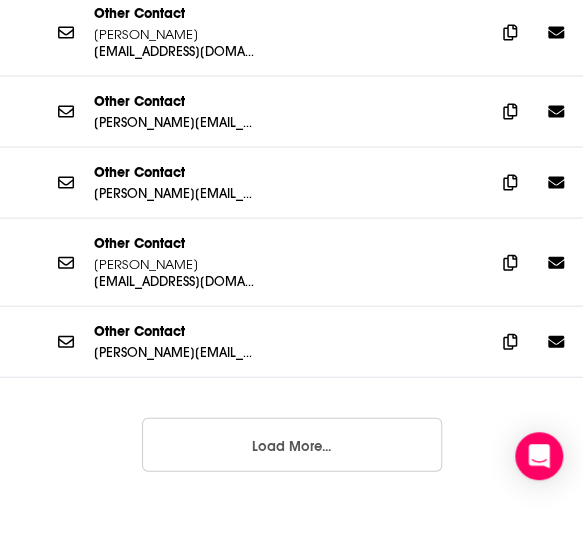 click on "Load More..." at bounding box center [292, 444] 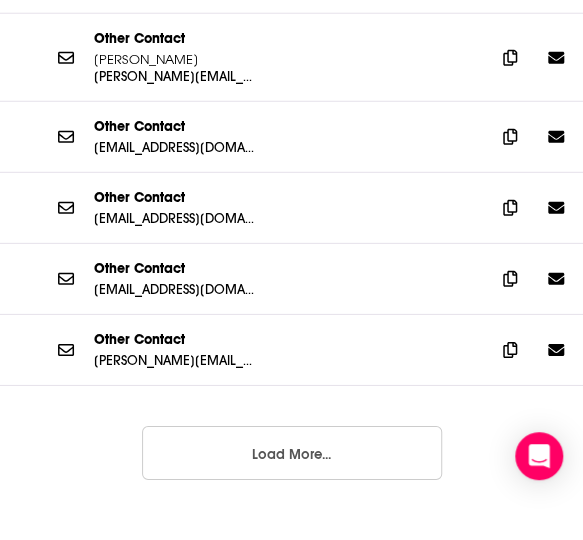 scroll, scrollTop: 4769, scrollLeft: 0, axis: vertical 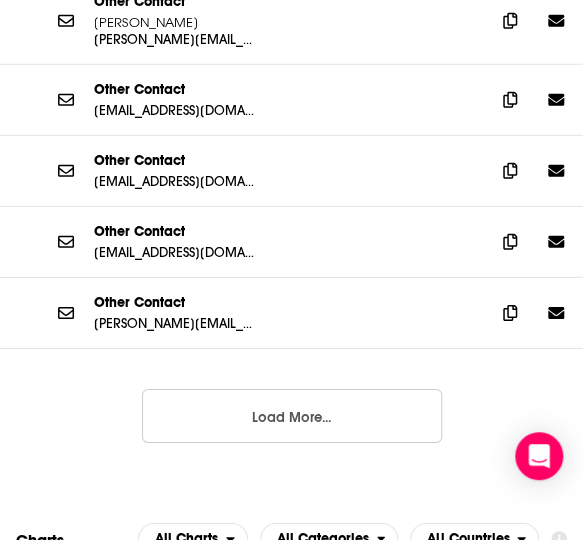 click on "Load More..." at bounding box center (292, 416) 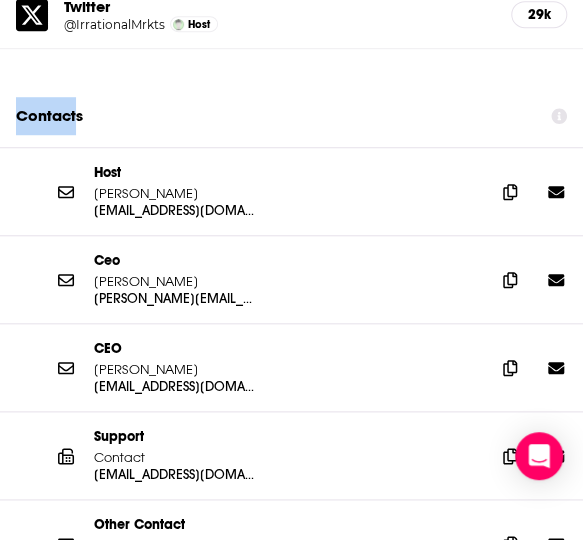 scroll, scrollTop: 3869, scrollLeft: 0, axis: vertical 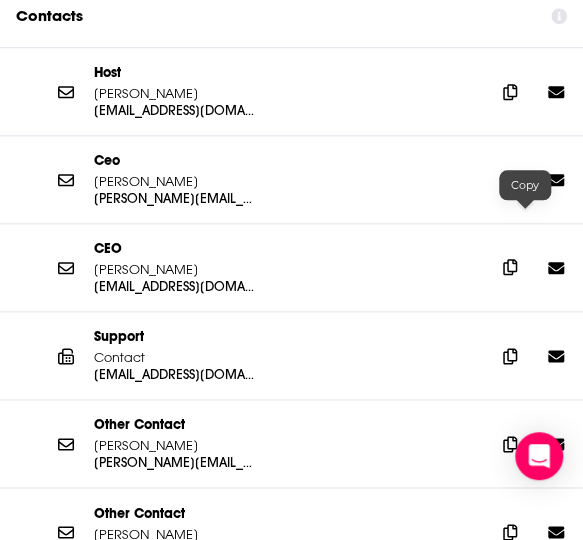 click 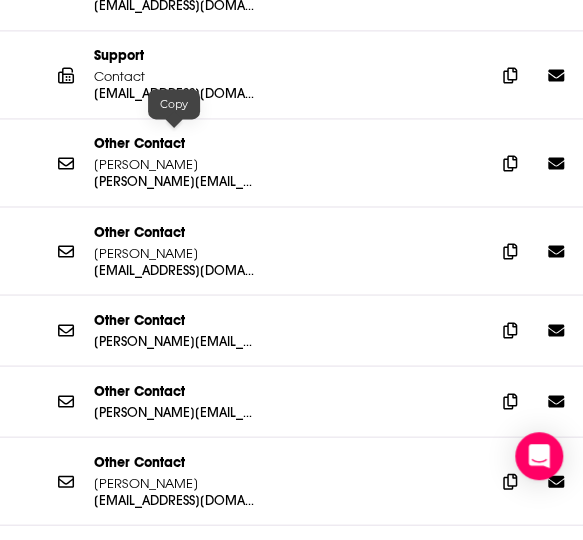 scroll, scrollTop: 4169, scrollLeft: 0, axis: vertical 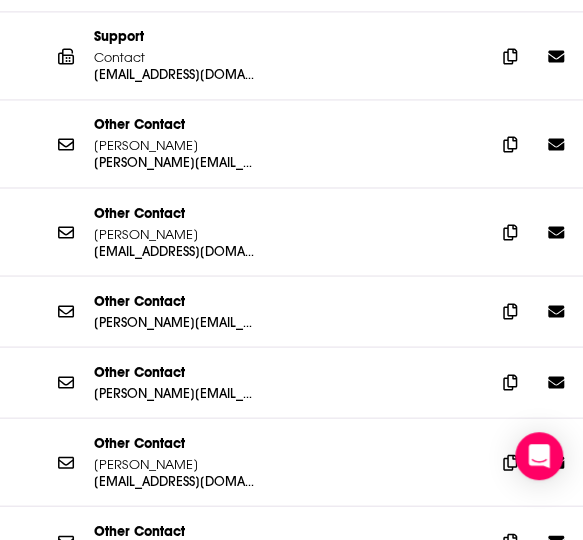 click on "[PERSON_NAME]" at bounding box center [174, 233] 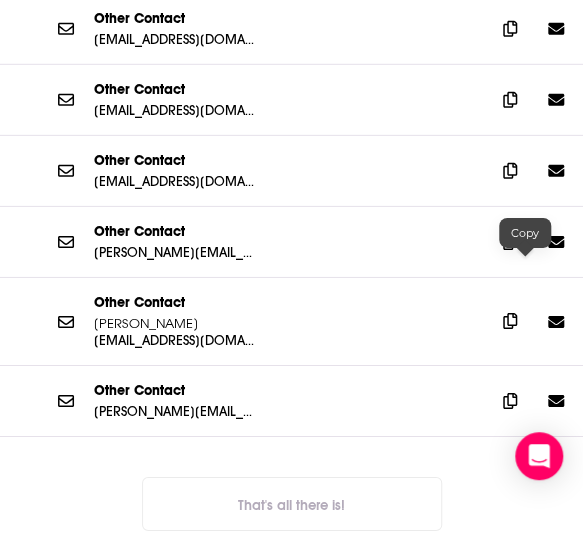 click 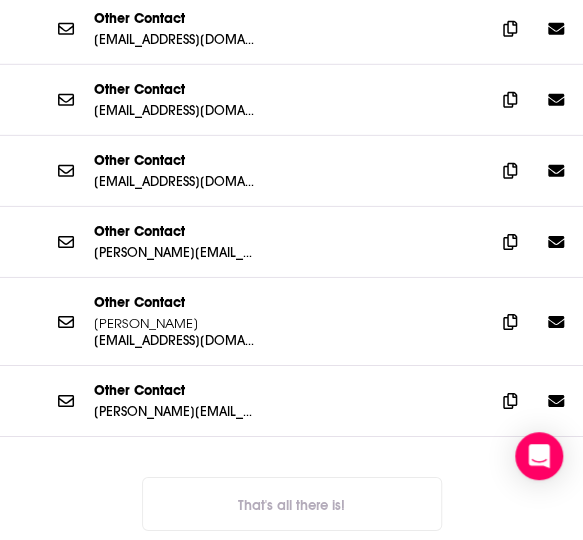 scroll, scrollTop: 4470, scrollLeft: 0, axis: vertical 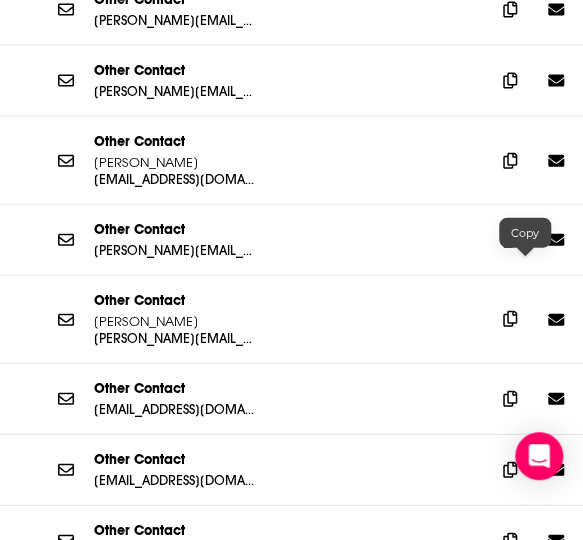 click 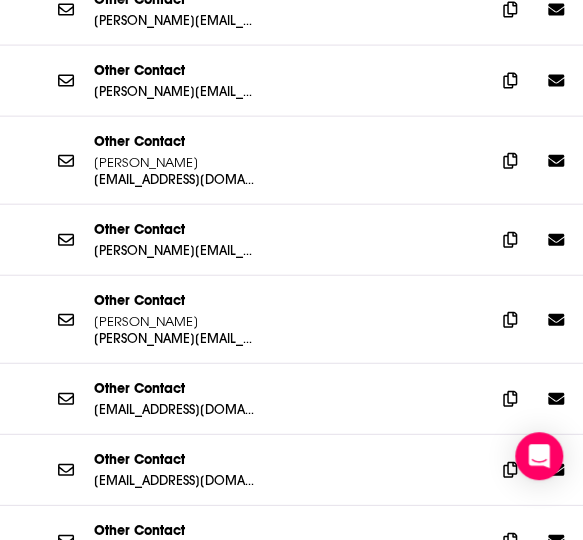scroll, scrollTop: 0, scrollLeft: 0, axis: both 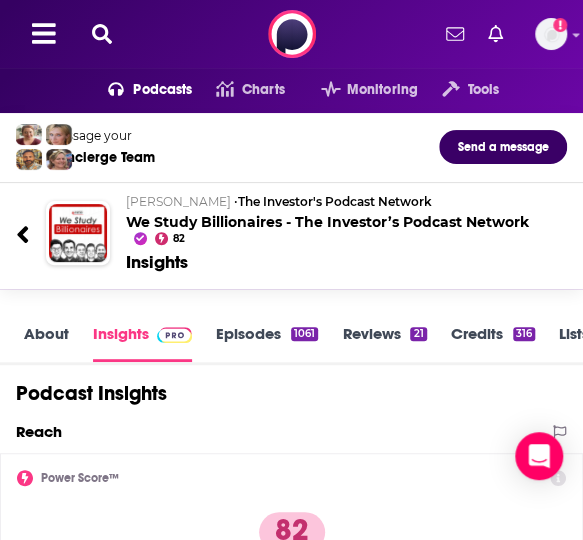click 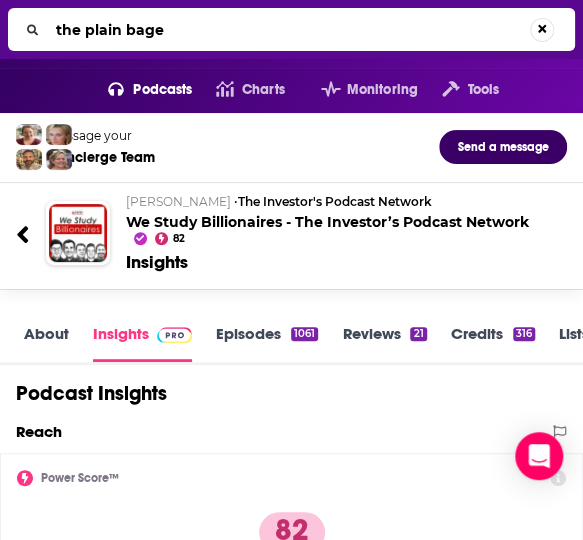 type on "the plain bagel" 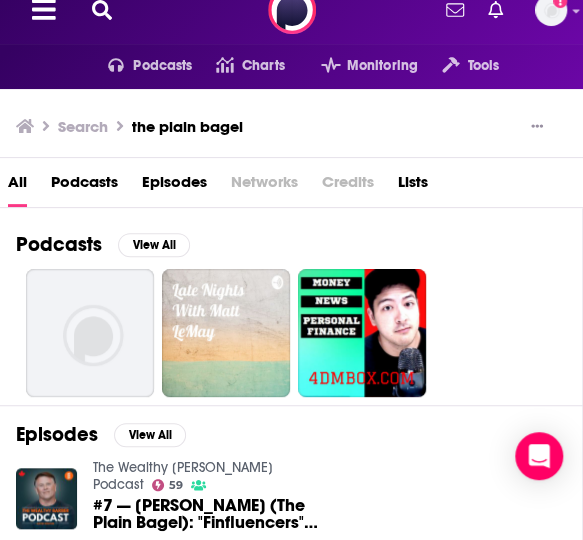 scroll, scrollTop: 0, scrollLeft: 0, axis: both 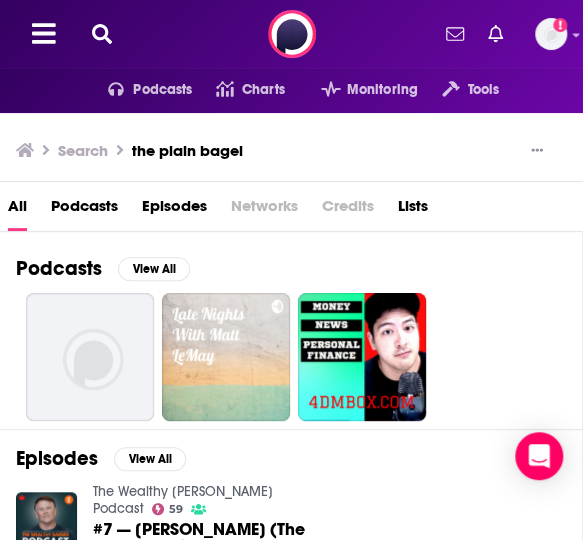 click 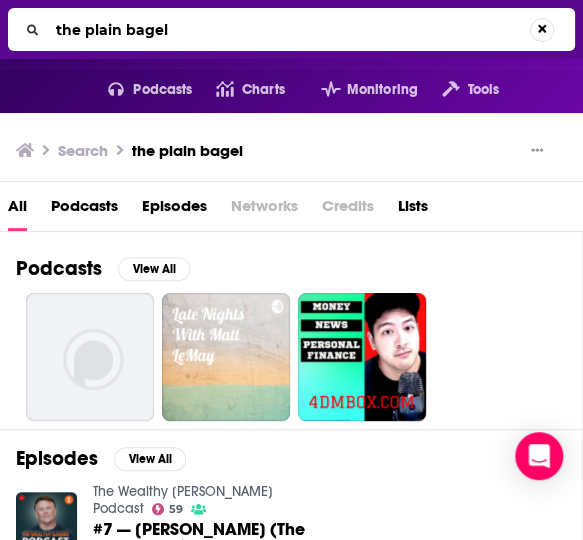 drag, startPoint x: 221, startPoint y: 31, endPoint x: 42, endPoint y: 29, distance: 179.01117 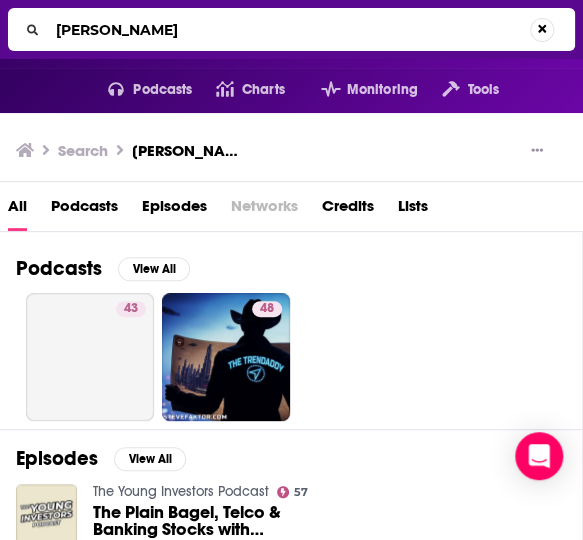 drag, startPoint x: 121, startPoint y: 25, endPoint x: 23, endPoint y: 12, distance: 98.85848 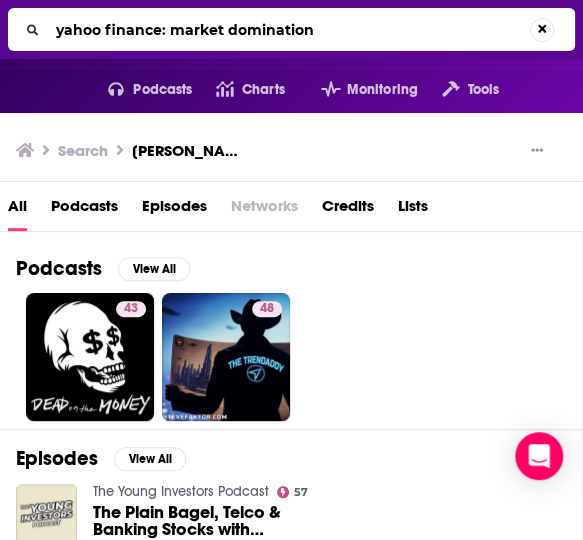 type on "yahoo finance: market domination" 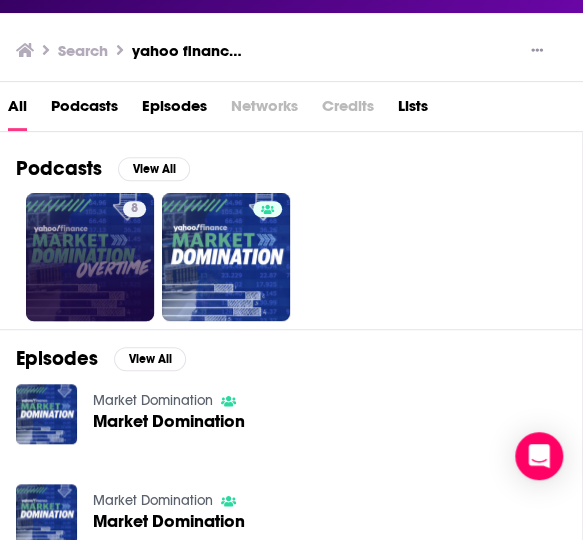scroll, scrollTop: 100, scrollLeft: 0, axis: vertical 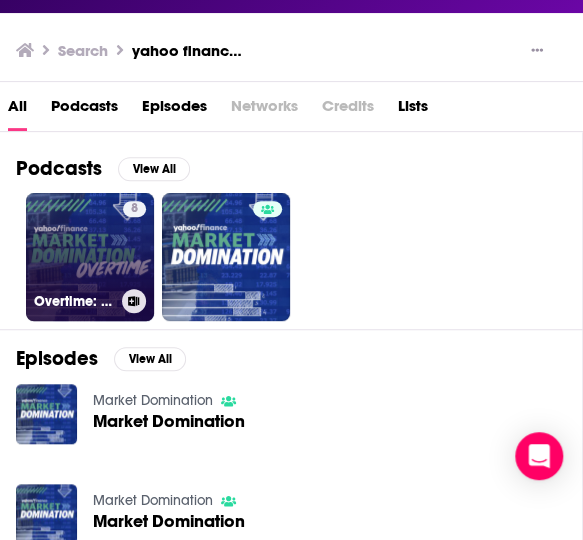 click on "8 Overtime: Market Domination" at bounding box center [90, 257] 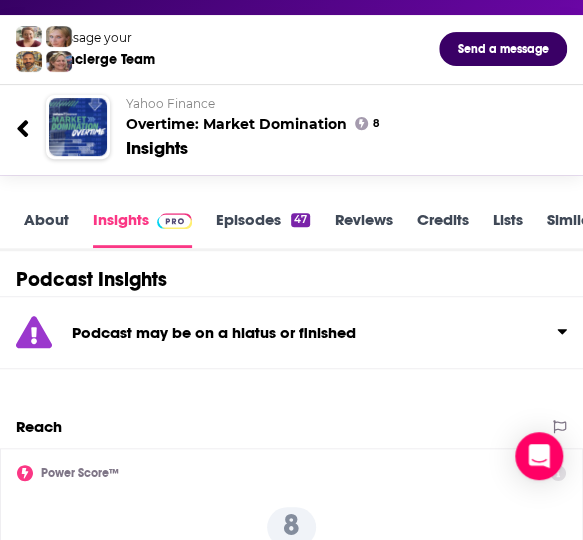 scroll, scrollTop: 0, scrollLeft: 0, axis: both 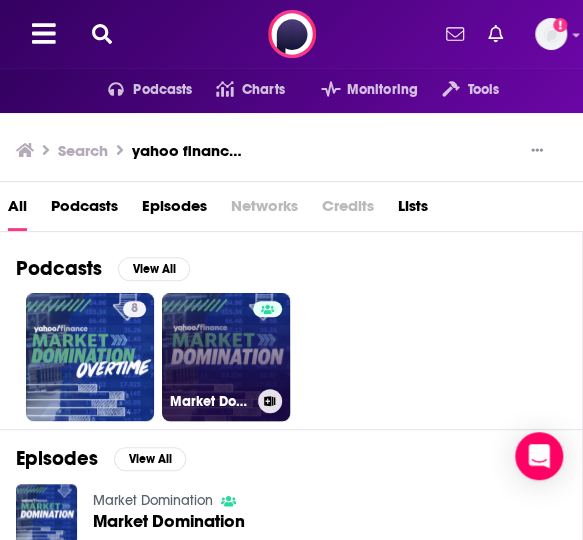 click on "Market Domination" at bounding box center [226, 357] 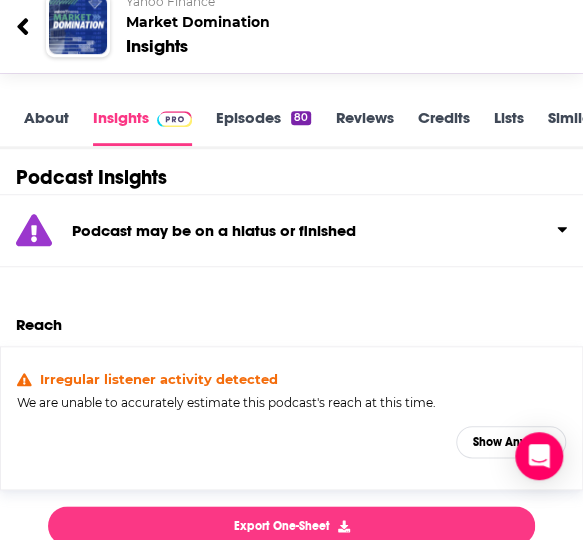 scroll, scrollTop: 0, scrollLeft: 0, axis: both 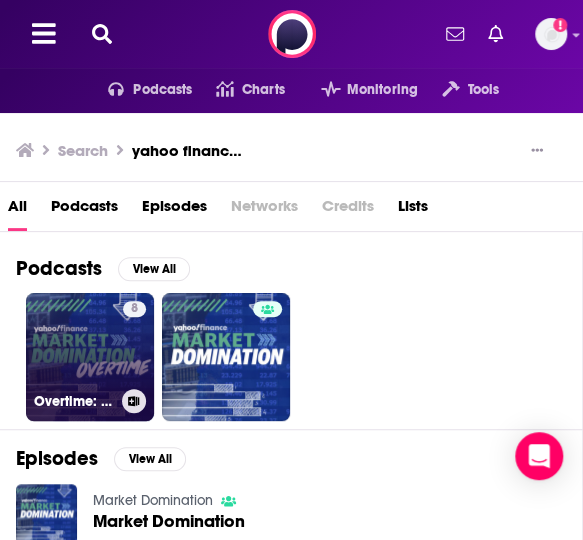 click on "8 Overtime: Market Domination" at bounding box center (90, 357) 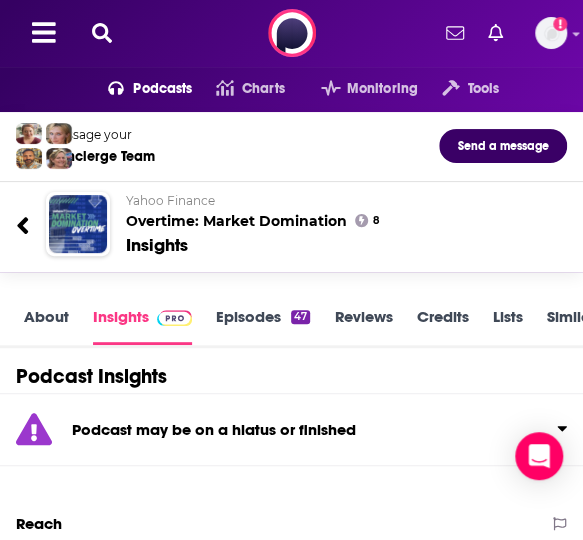 scroll, scrollTop: 100, scrollLeft: 0, axis: vertical 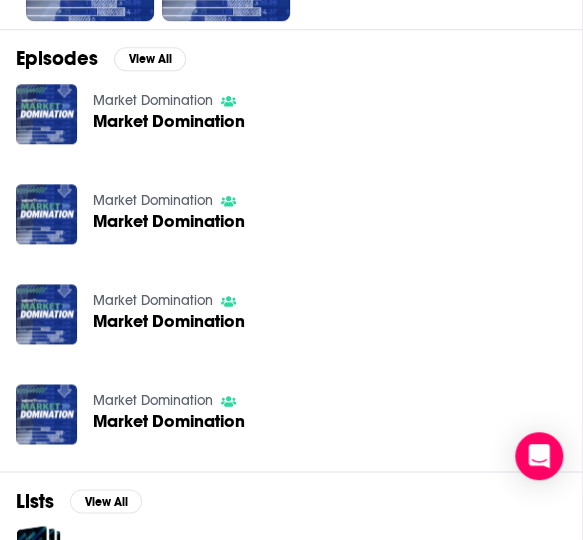 click on "Market Domination" at bounding box center [153, 100] 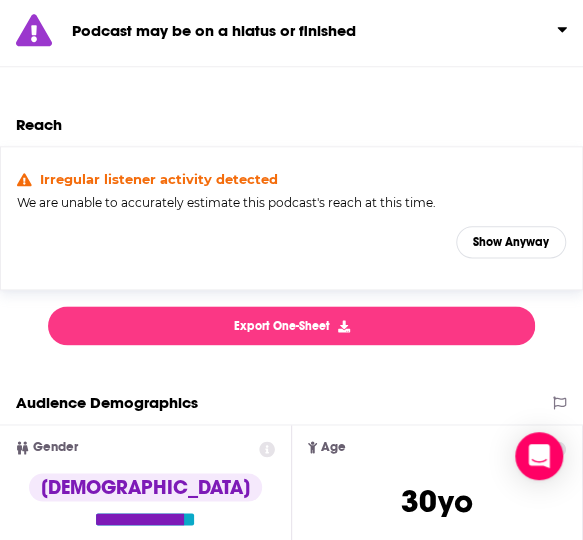 scroll, scrollTop: 0, scrollLeft: 0, axis: both 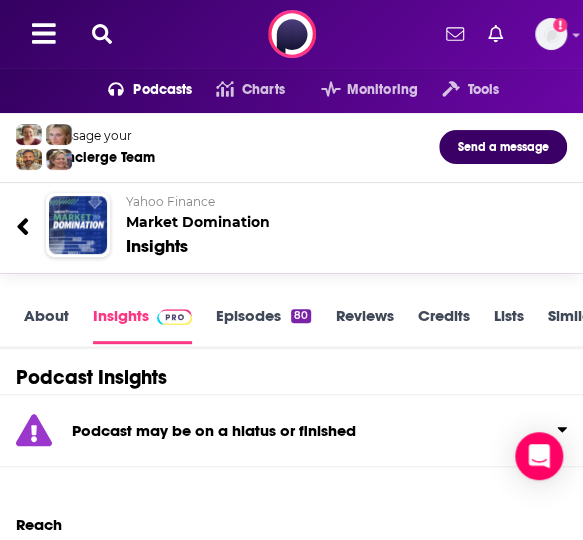 click on "Message your Concierge Team Send a message Yahoo Finance   Market Domination Insights" at bounding box center [276, 193] 